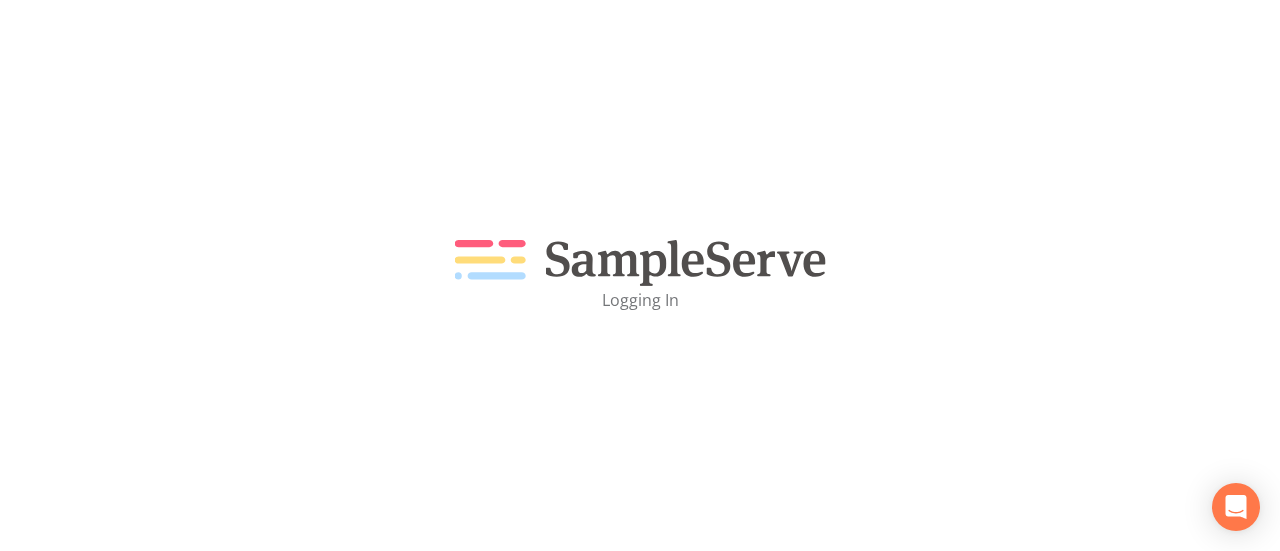 scroll, scrollTop: 0, scrollLeft: 0, axis: both 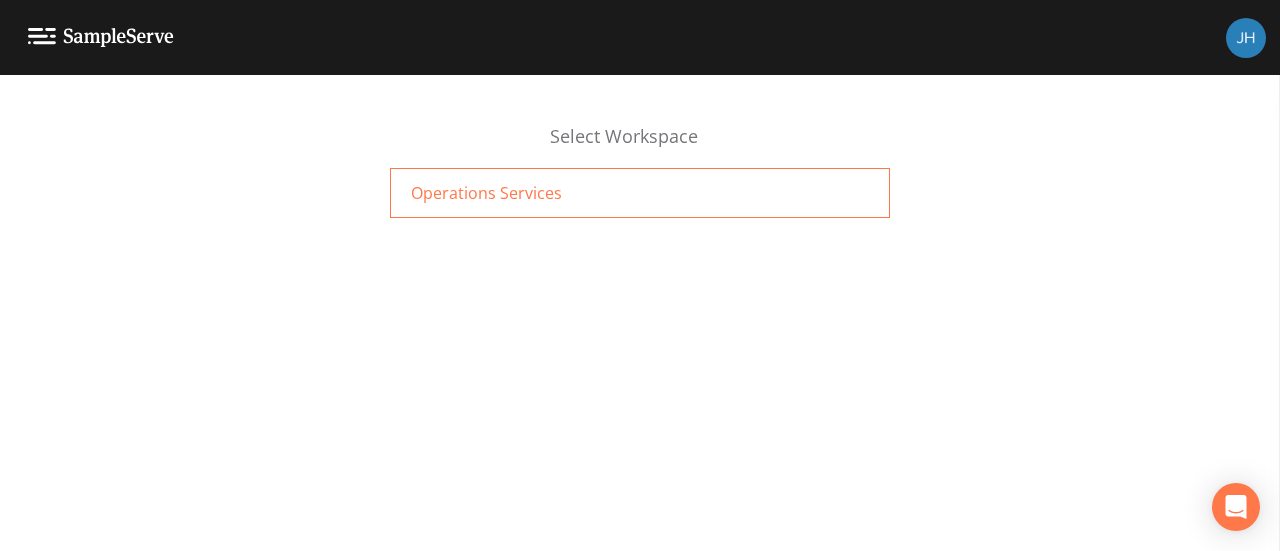 click on "Operations Services" at bounding box center [640, 193] 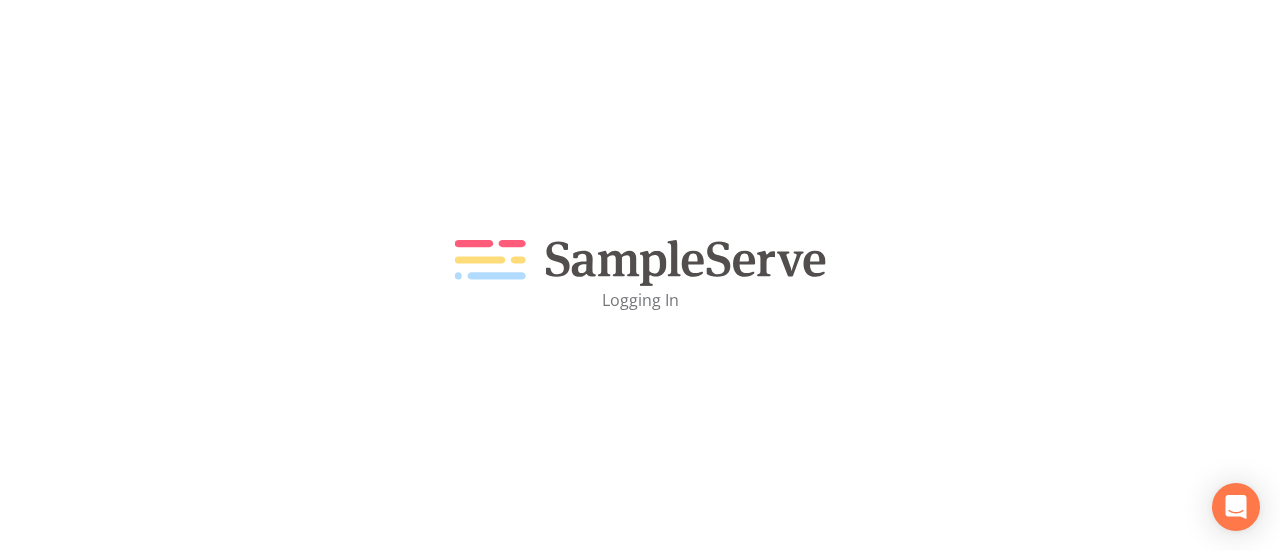 scroll, scrollTop: 0, scrollLeft: 0, axis: both 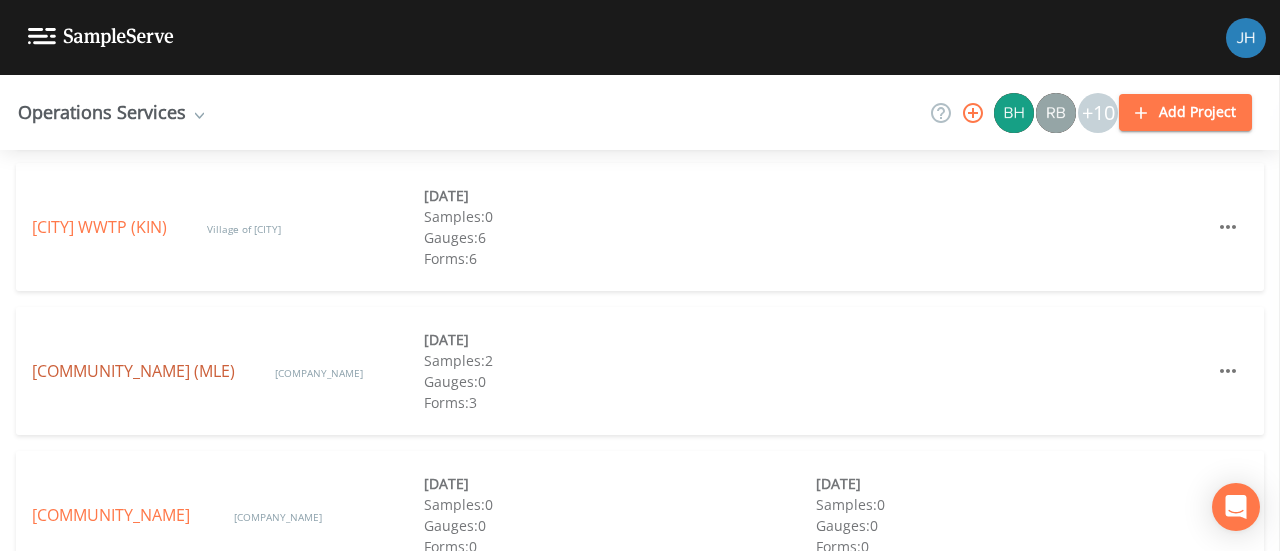click on "[LOCATION]   (MLE)" at bounding box center (133, 371) 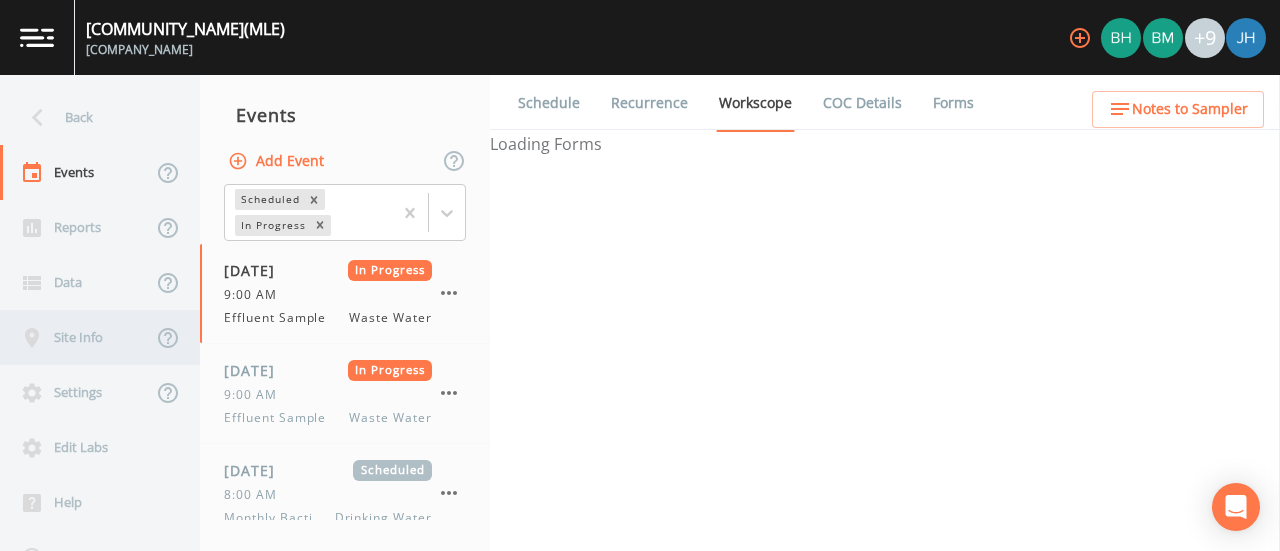 select on "[UUID]" 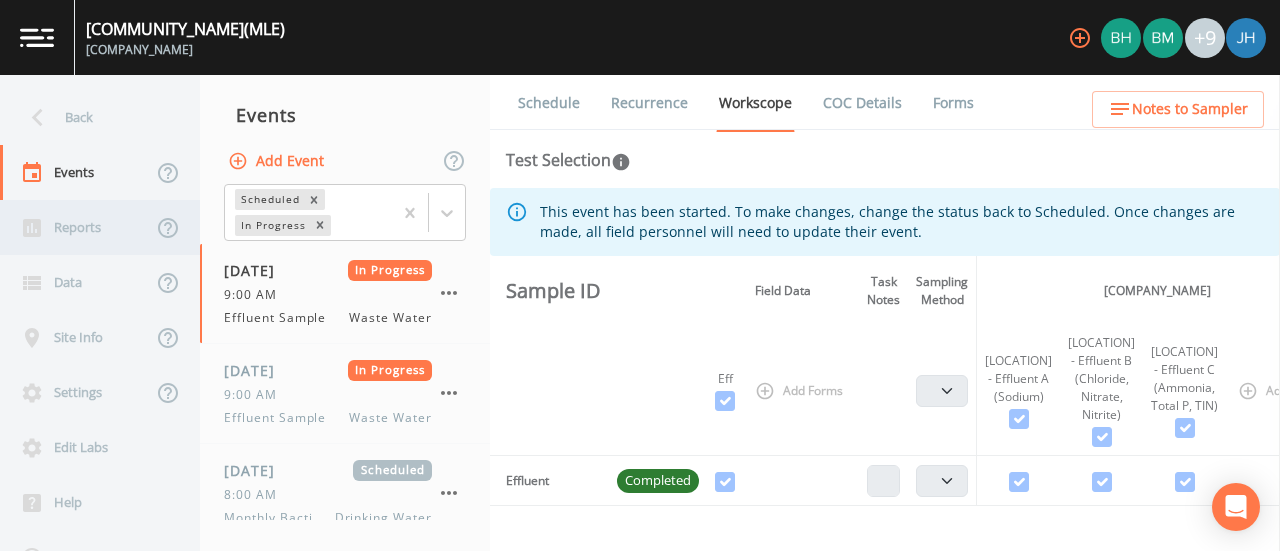 click on "Reports" at bounding box center (76, 227) 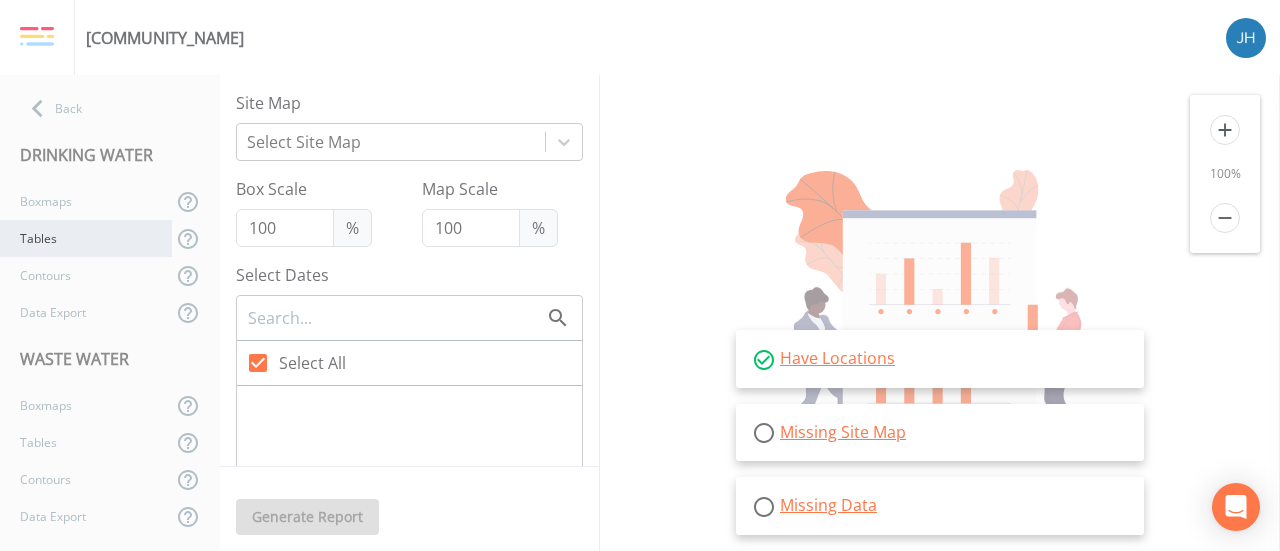 click on "Tables" at bounding box center [86, 238] 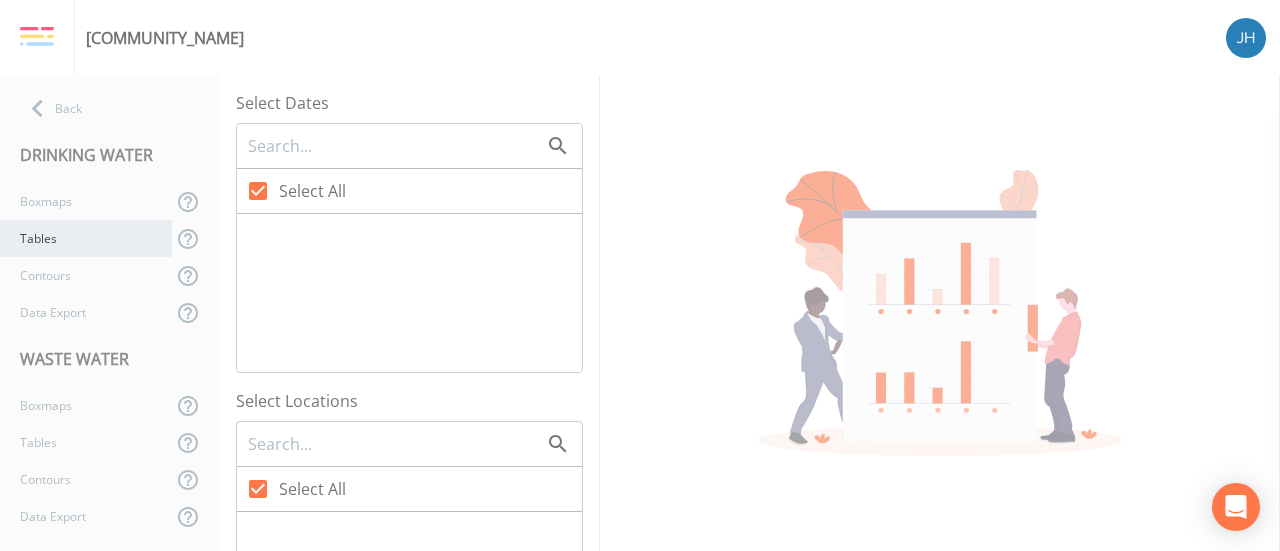 checkbox on "false" 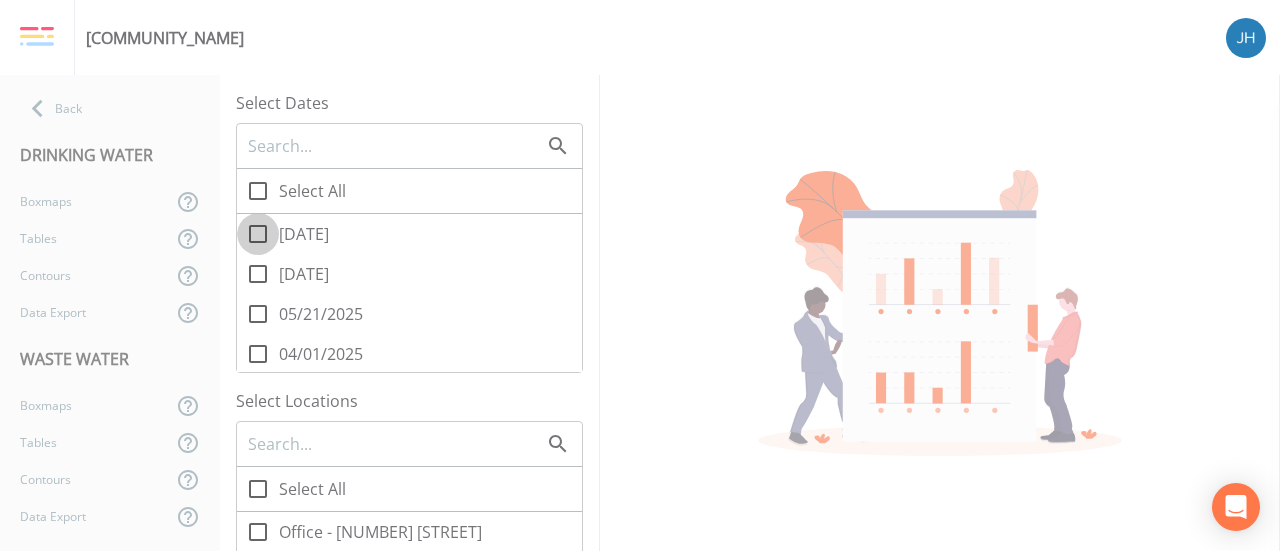 click 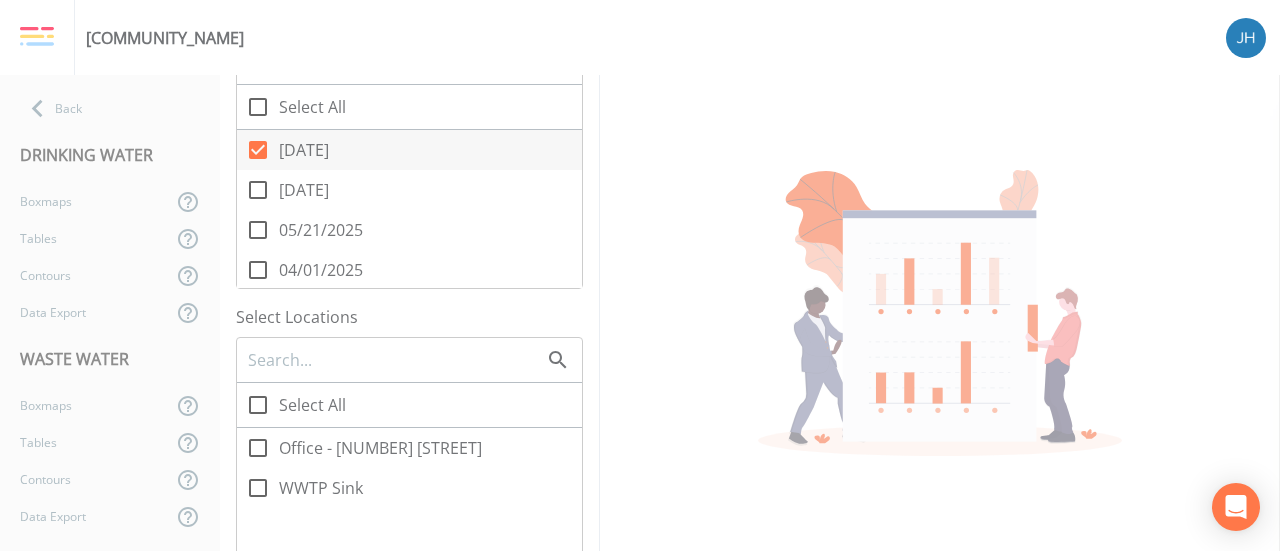 scroll, scrollTop: 200, scrollLeft: 0, axis: vertical 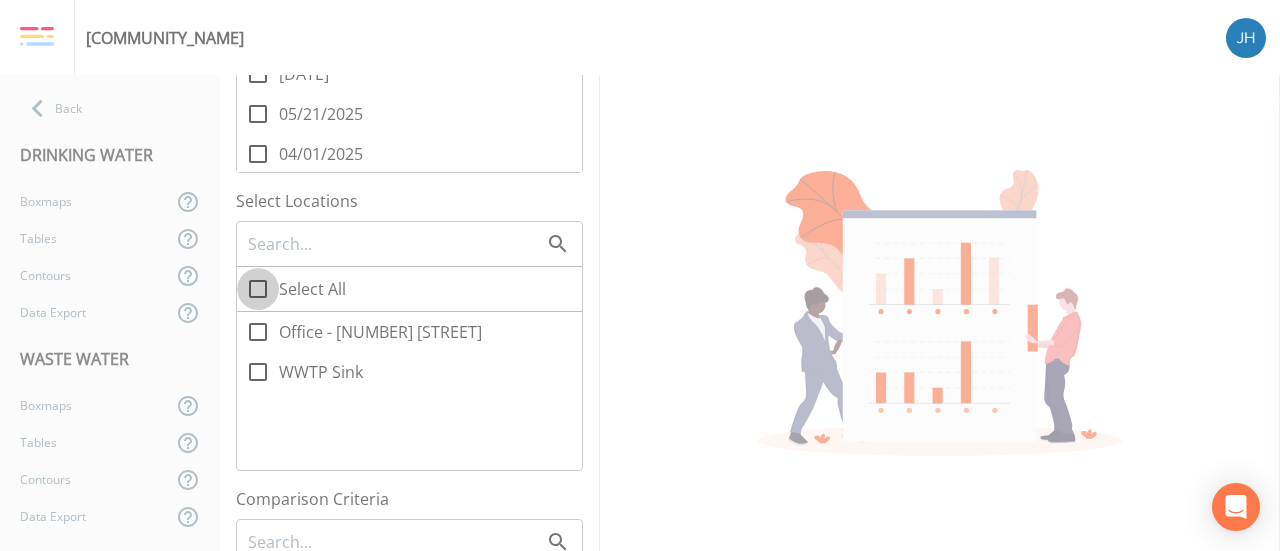 drag, startPoint x: 270, startPoint y: 285, endPoint x: 302, endPoint y: 313, distance: 42.520584 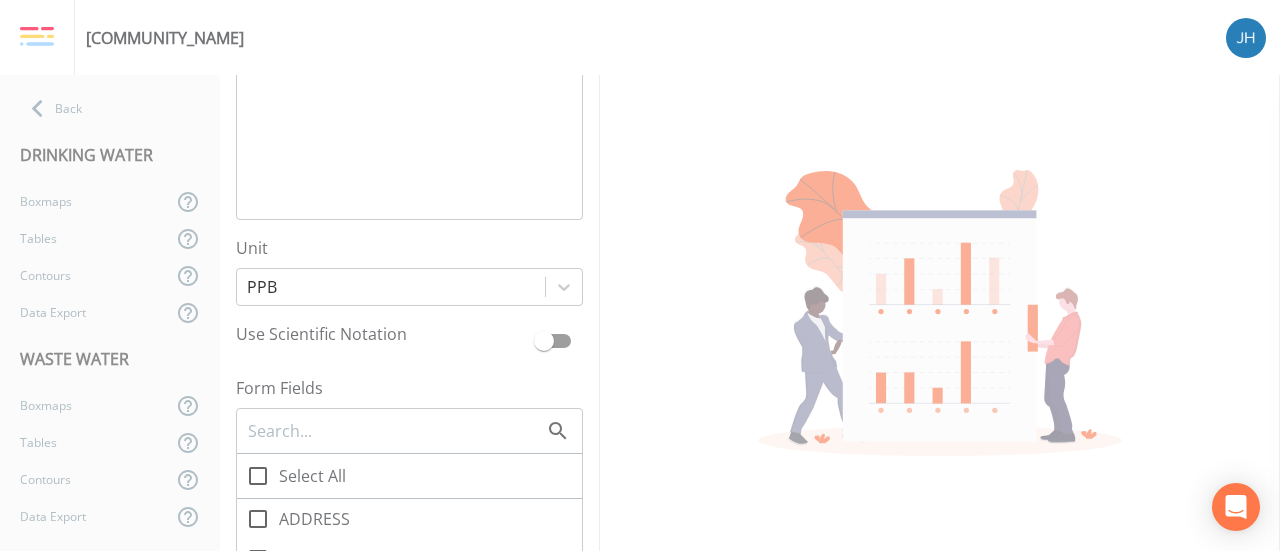 scroll, scrollTop: 1200, scrollLeft: 0, axis: vertical 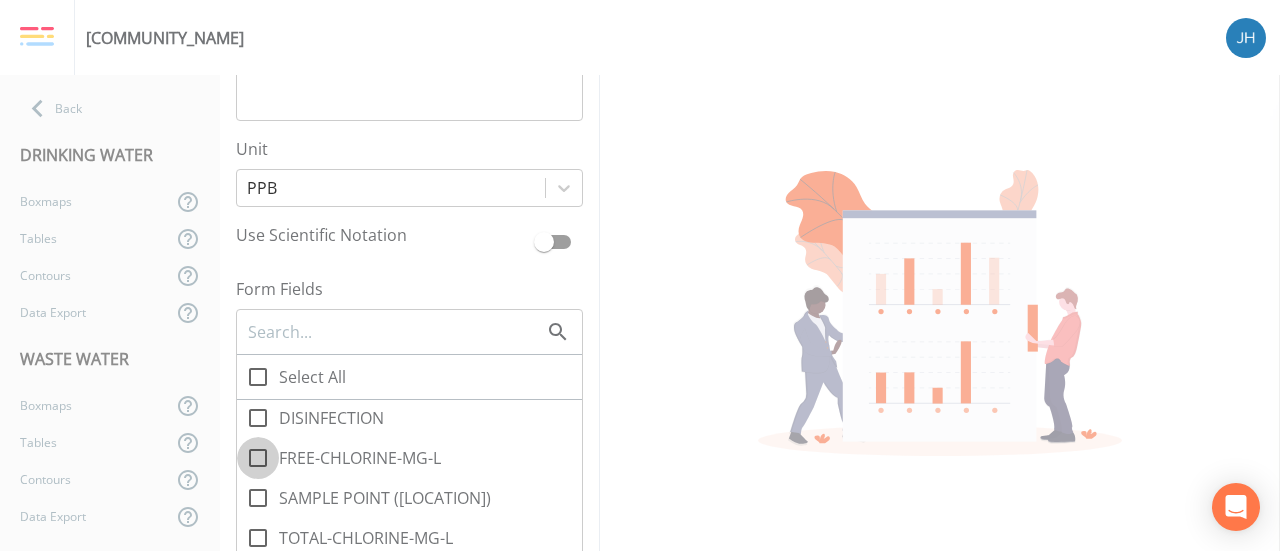 click 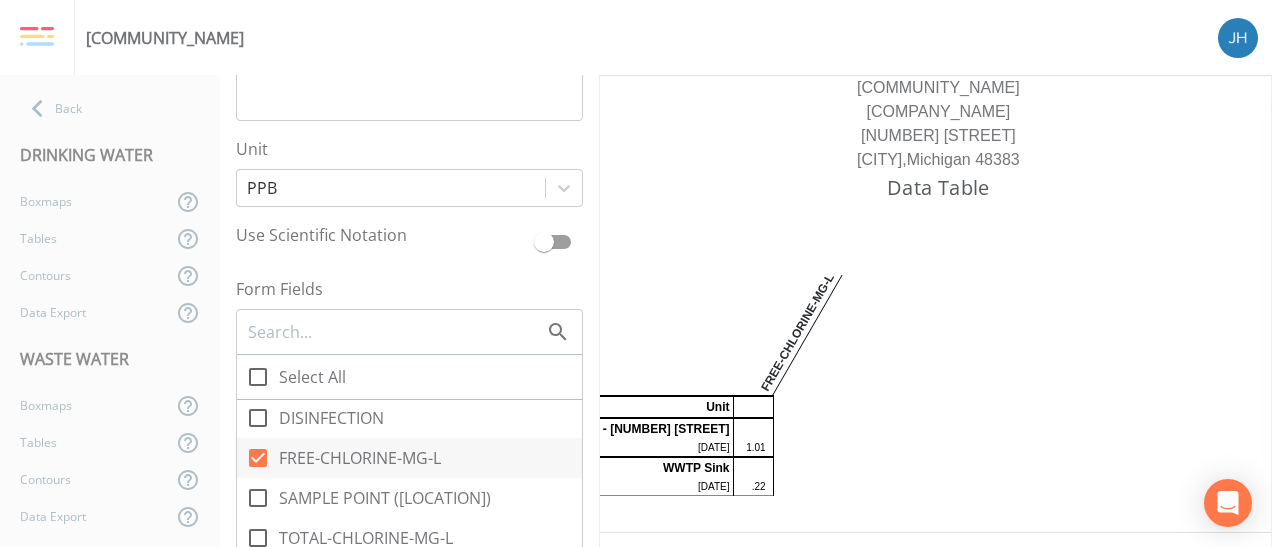 click 